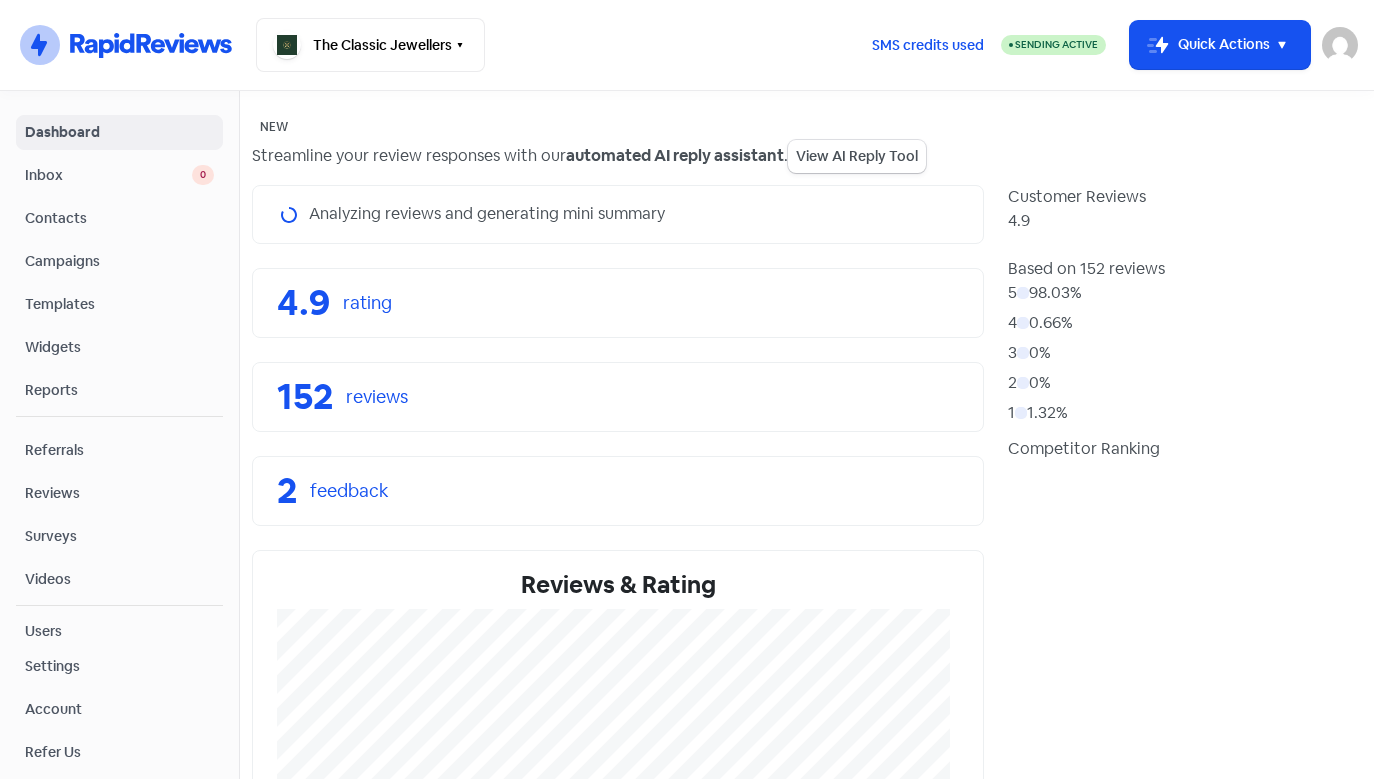 scroll, scrollTop: 0, scrollLeft: 0, axis: both 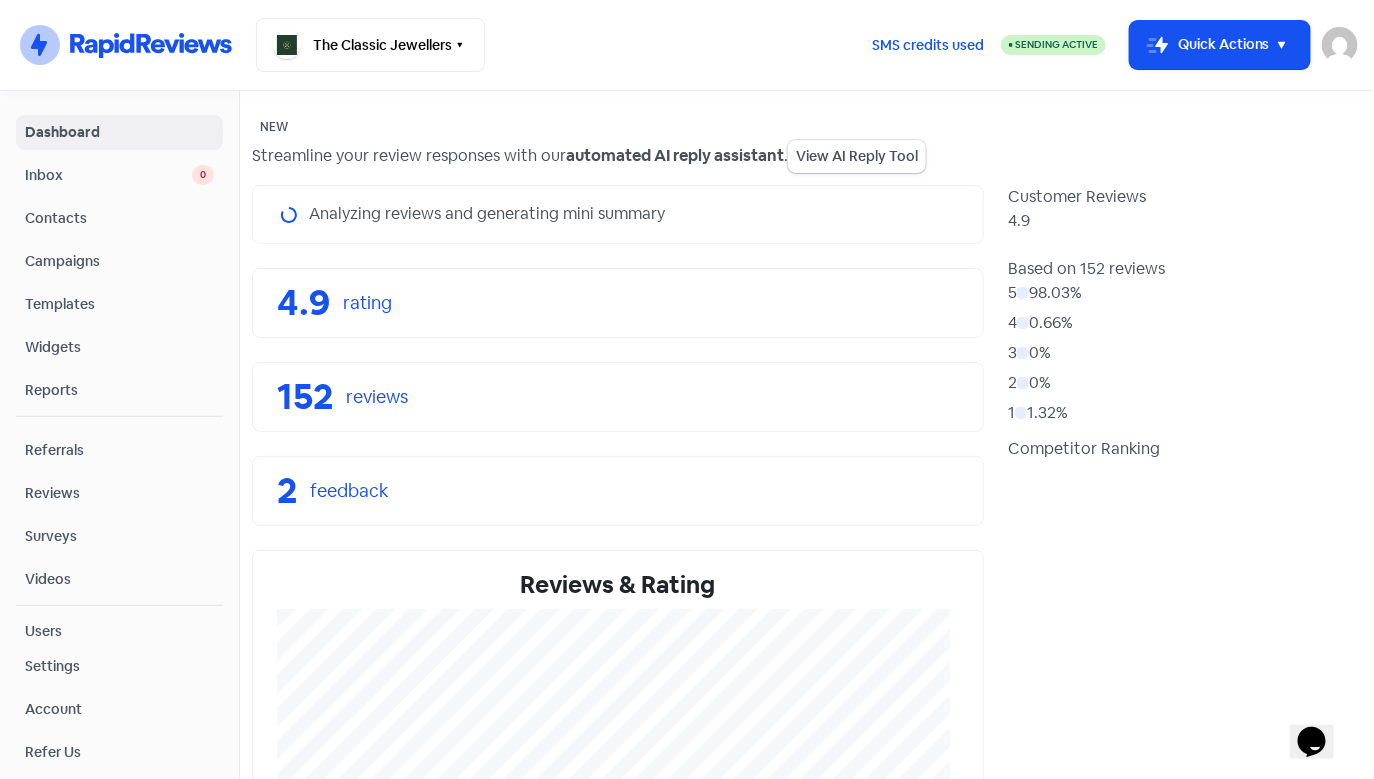 click on "Inbox   0" at bounding box center (119, 175) 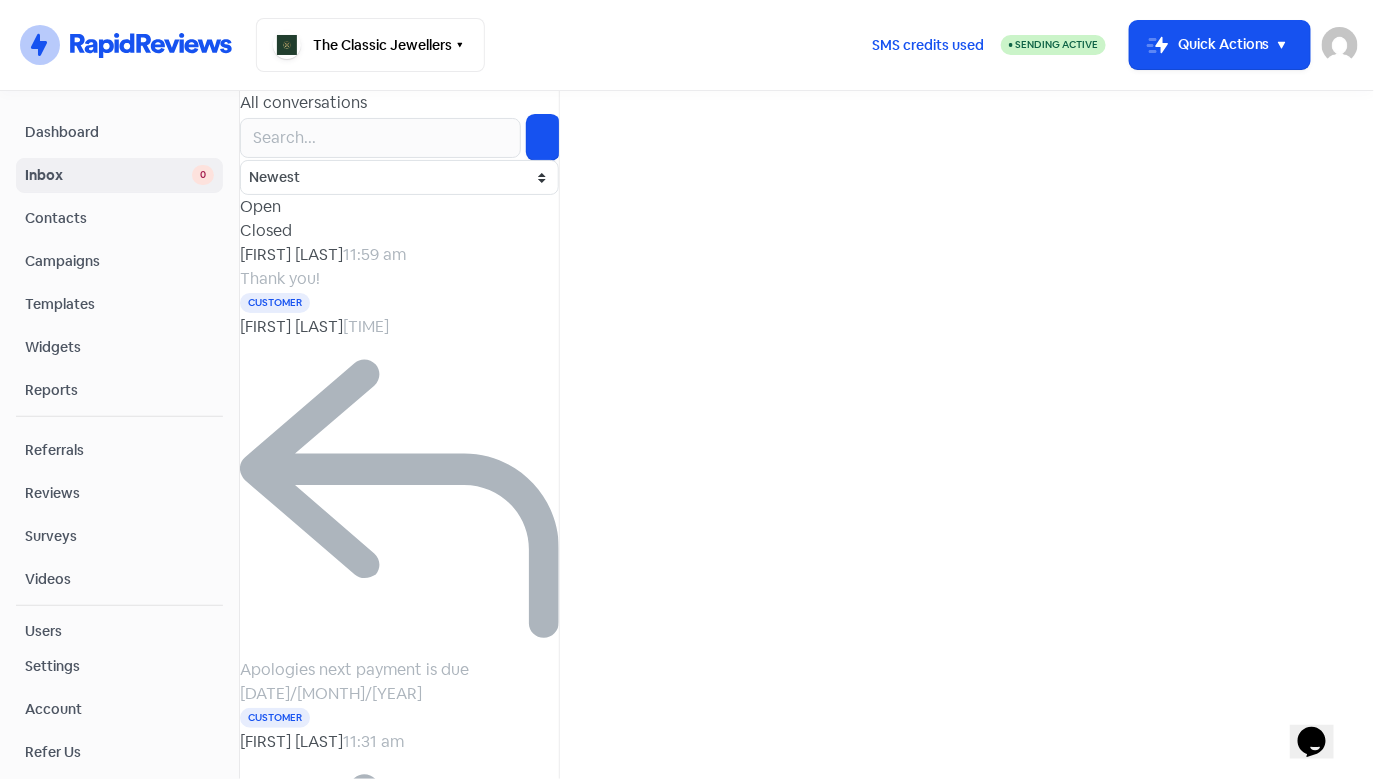 scroll, scrollTop: 0, scrollLeft: 0, axis: both 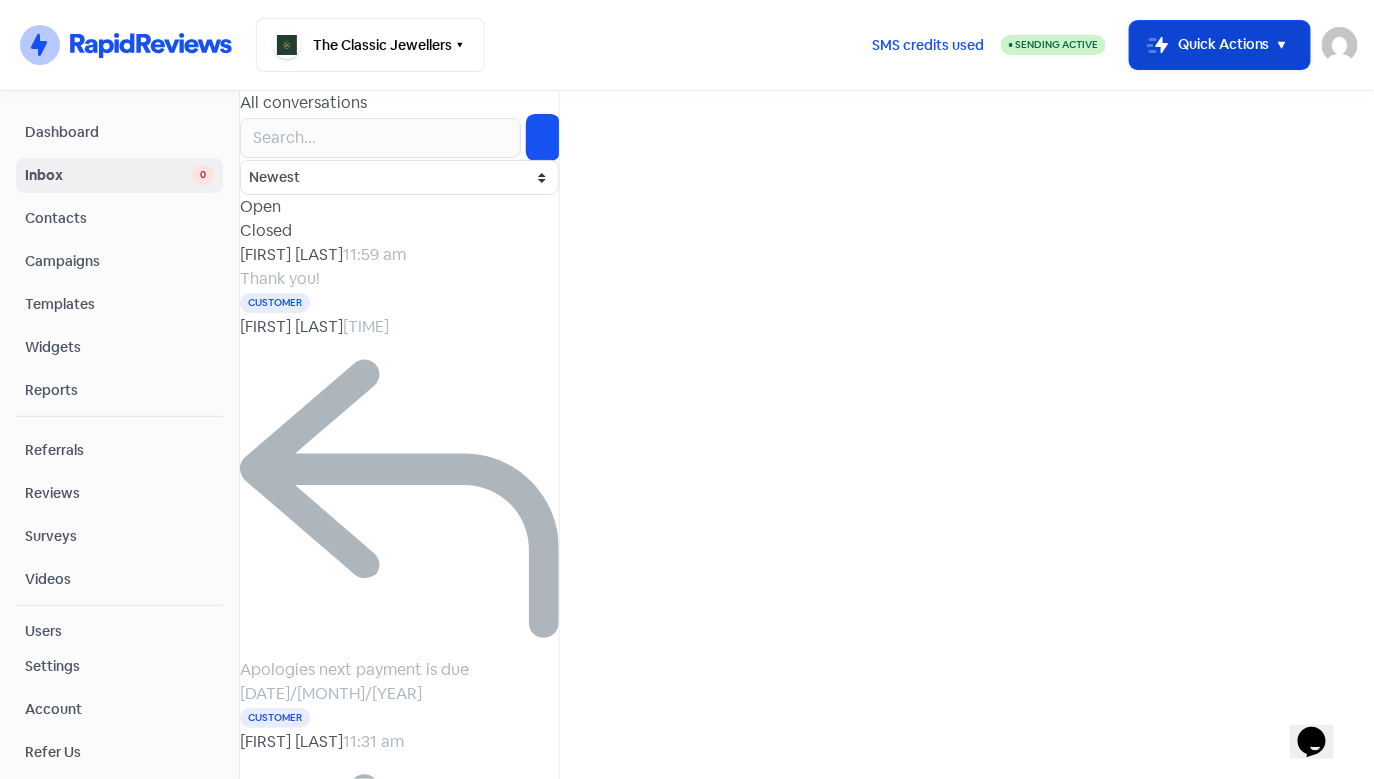 click on "Icon For Thunder-move  Quick Actions" at bounding box center [1220, 45] 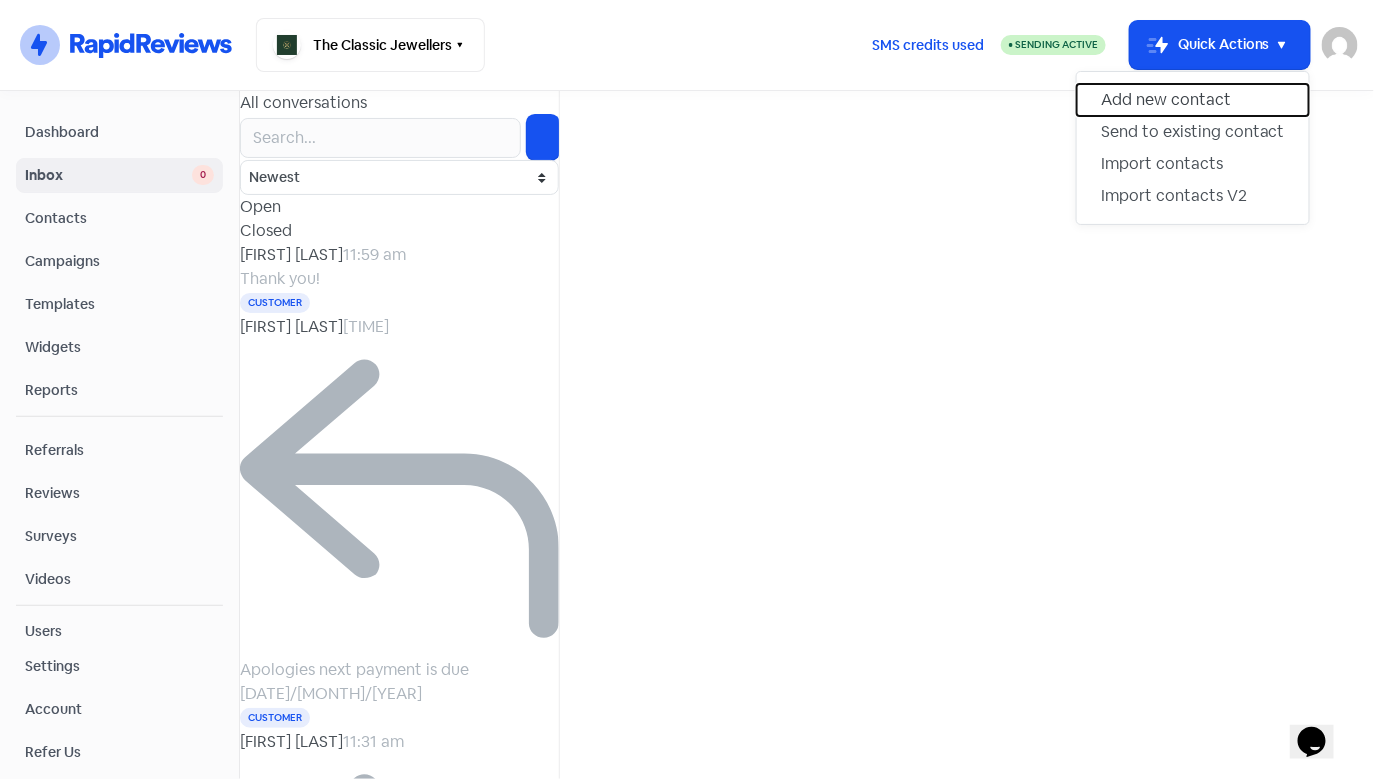 click on "Add new contact" at bounding box center [1193, 100] 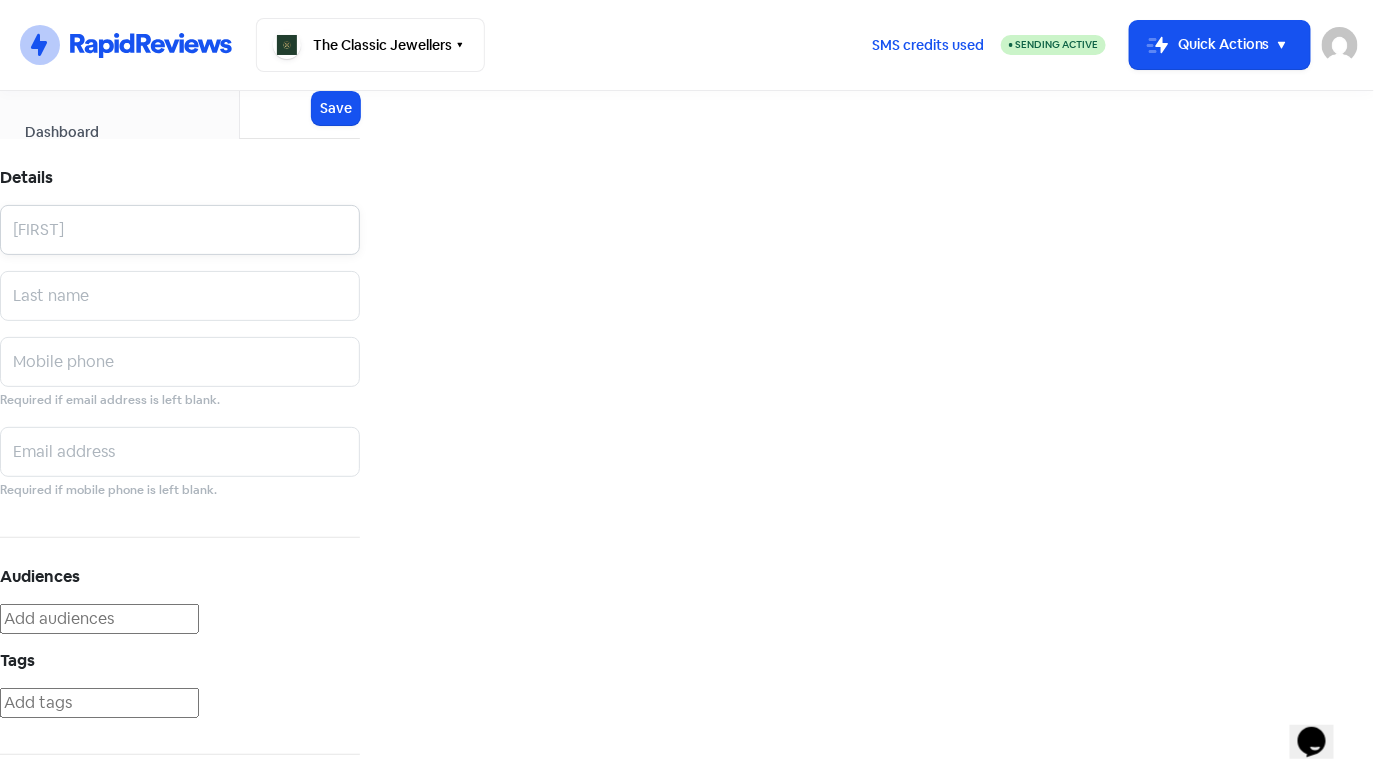 click at bounding box center [180, 230] 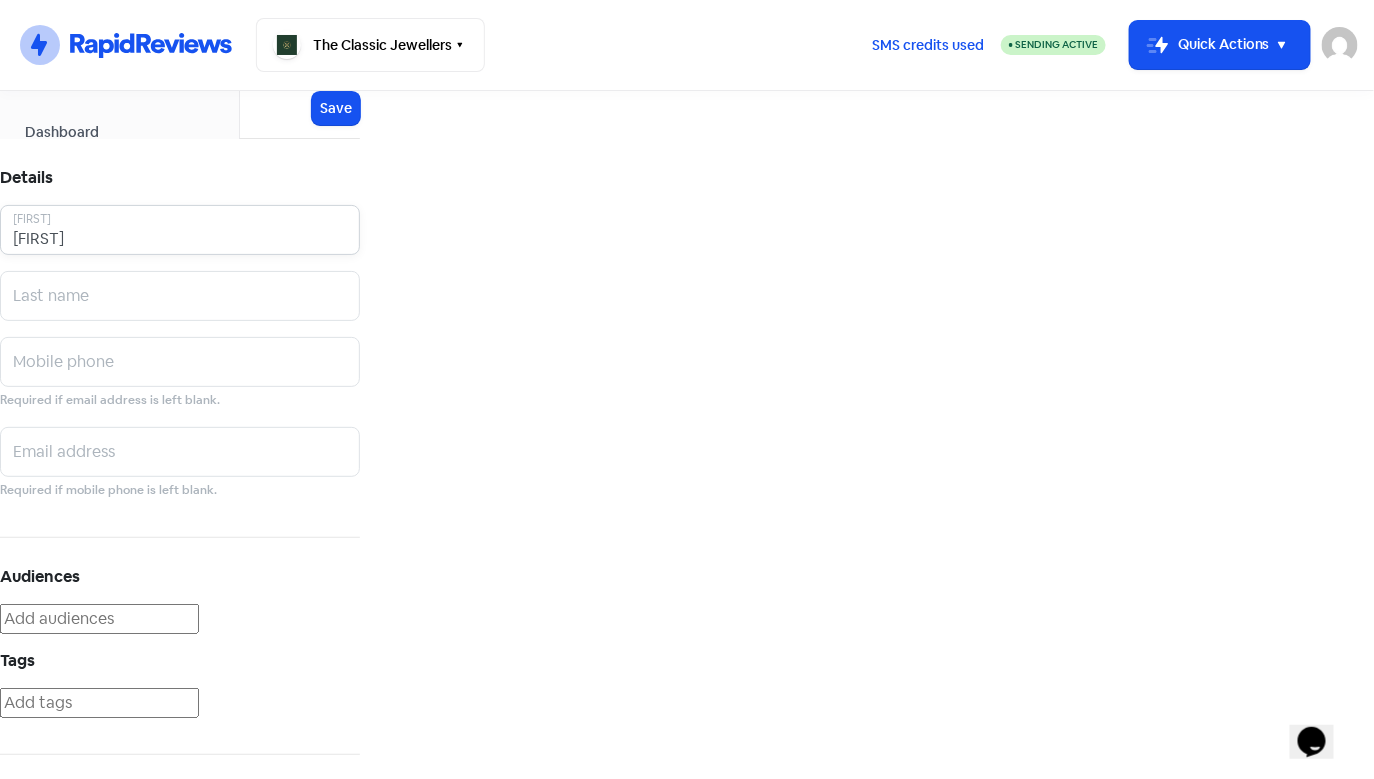 type on "[FIRST]" 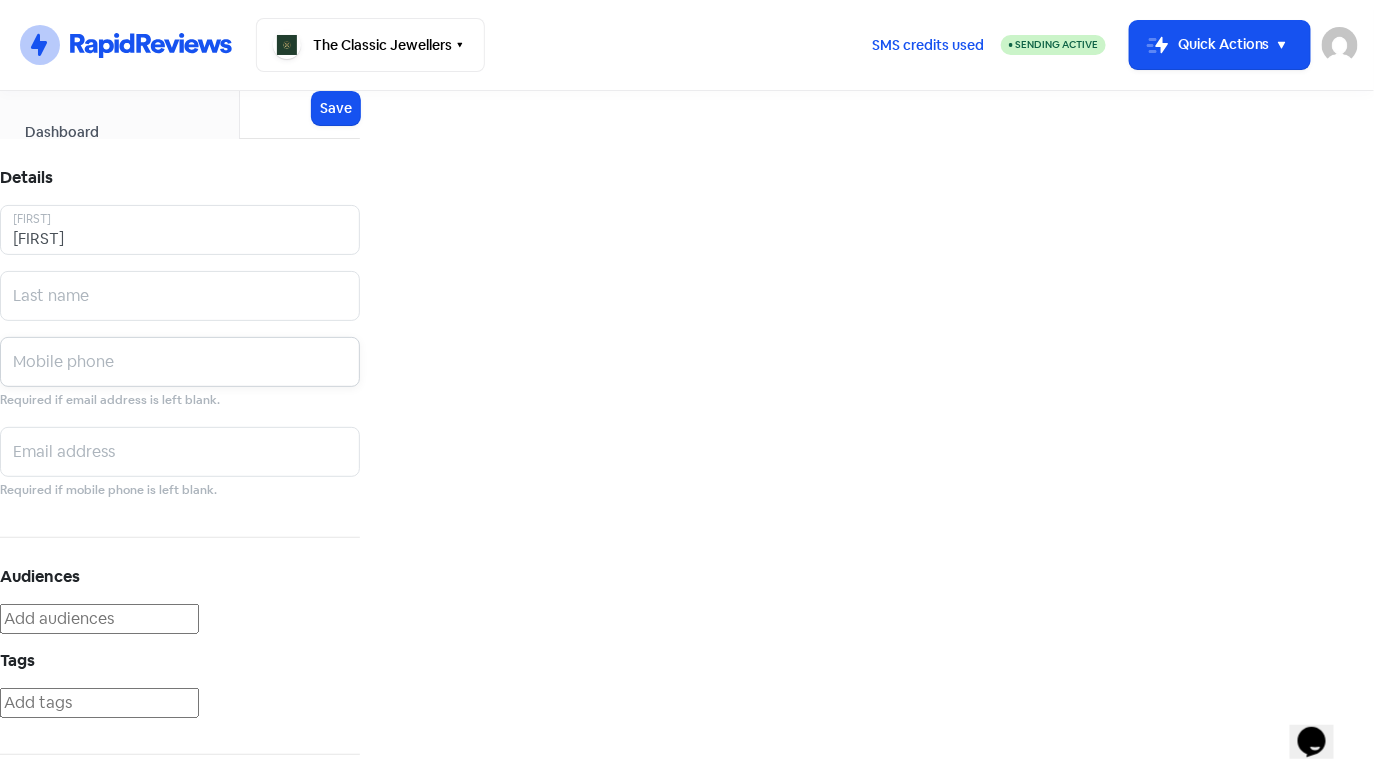 click at bounding box center [180, 230] 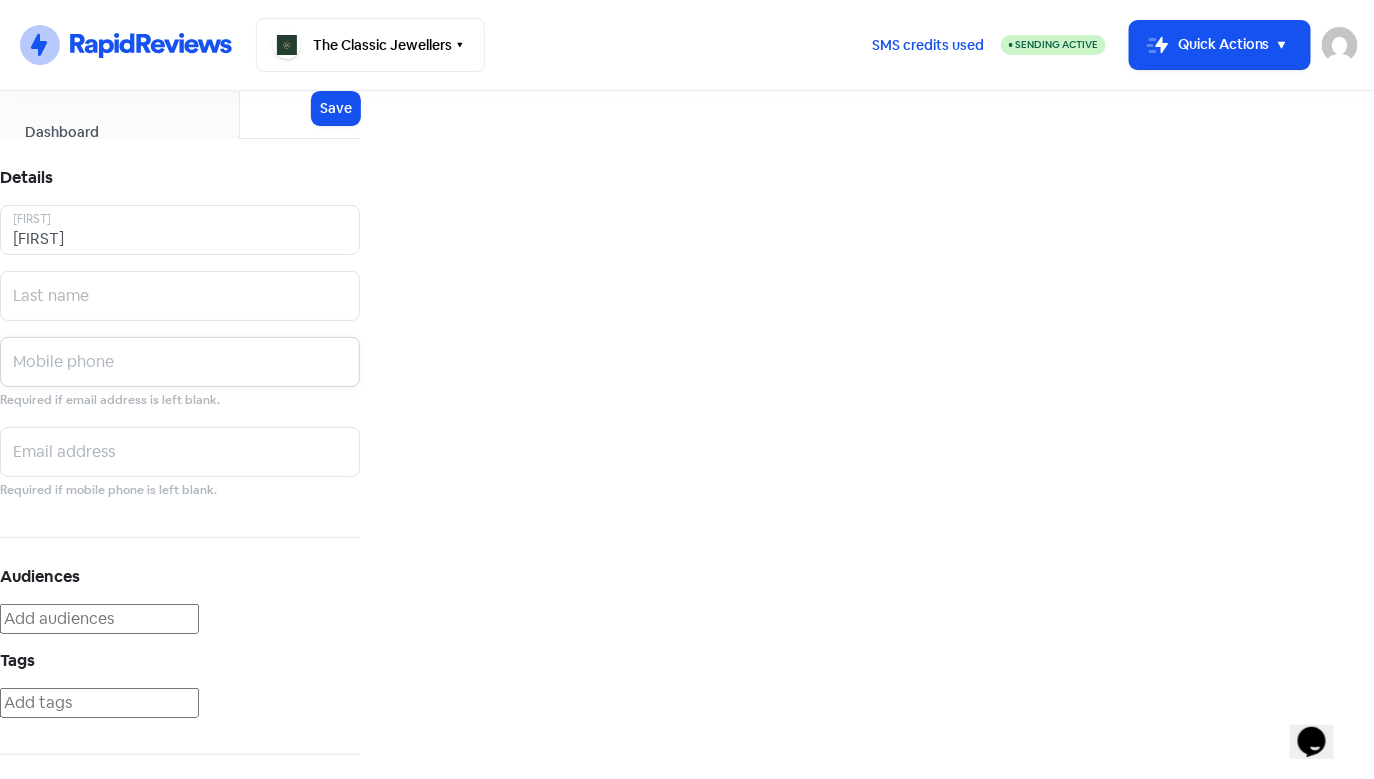 paste on "[PHONE]" 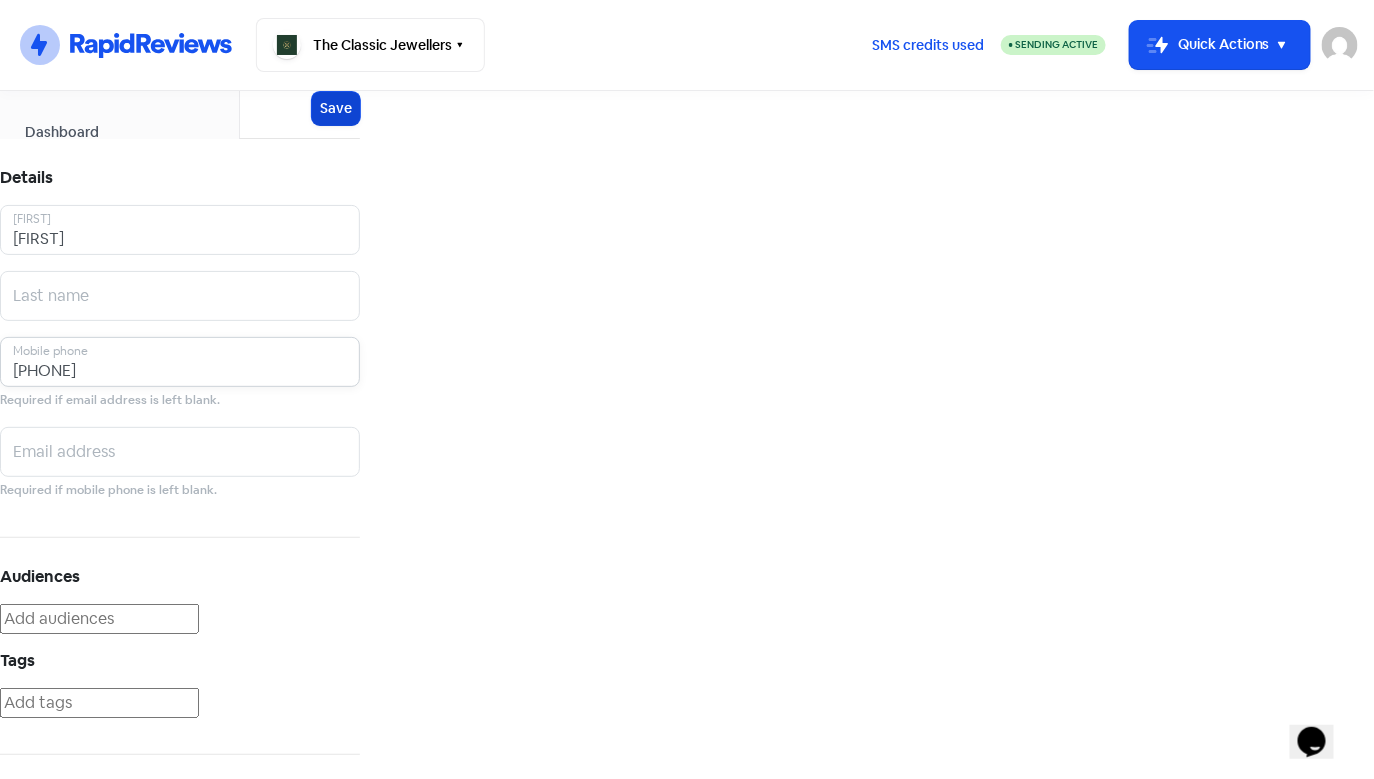 type on "[PHONE]" 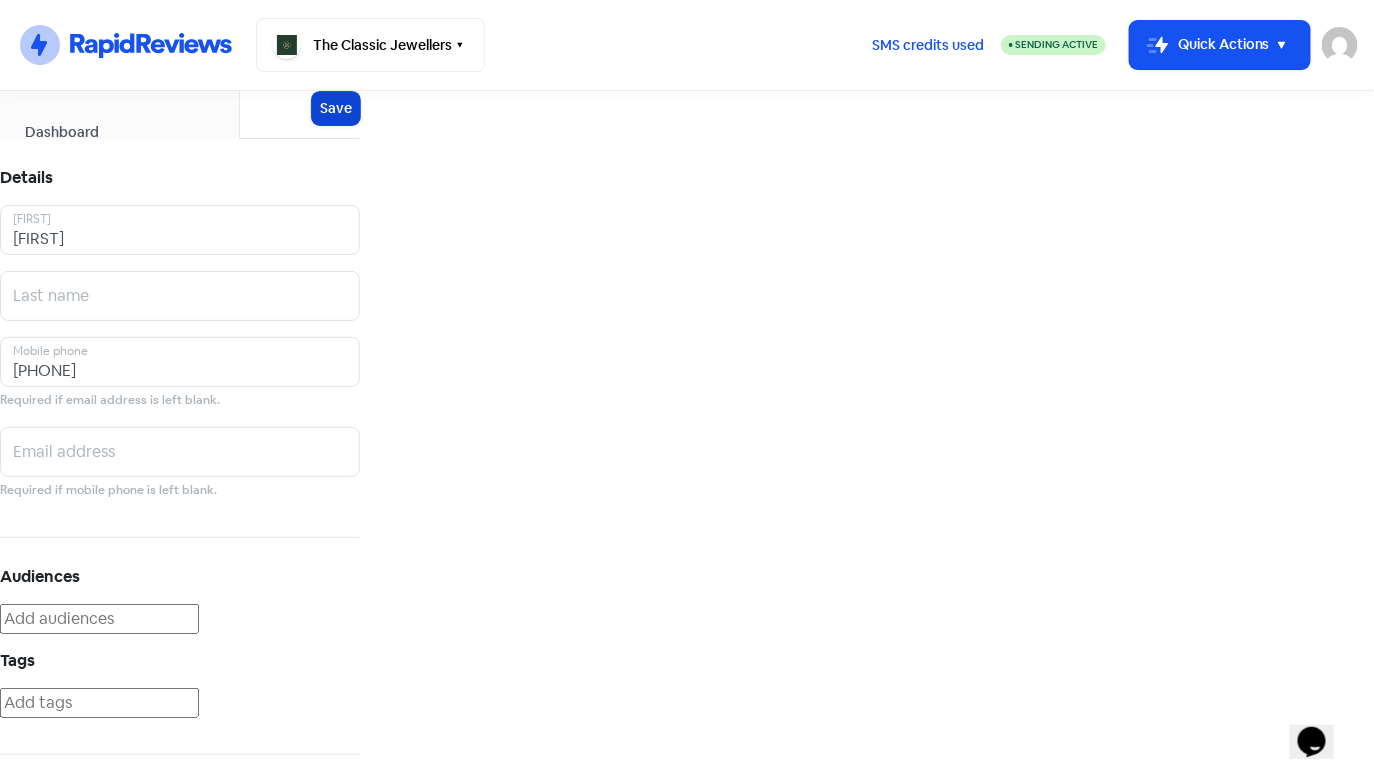 click on "Save" at bounding box center [336, 108] 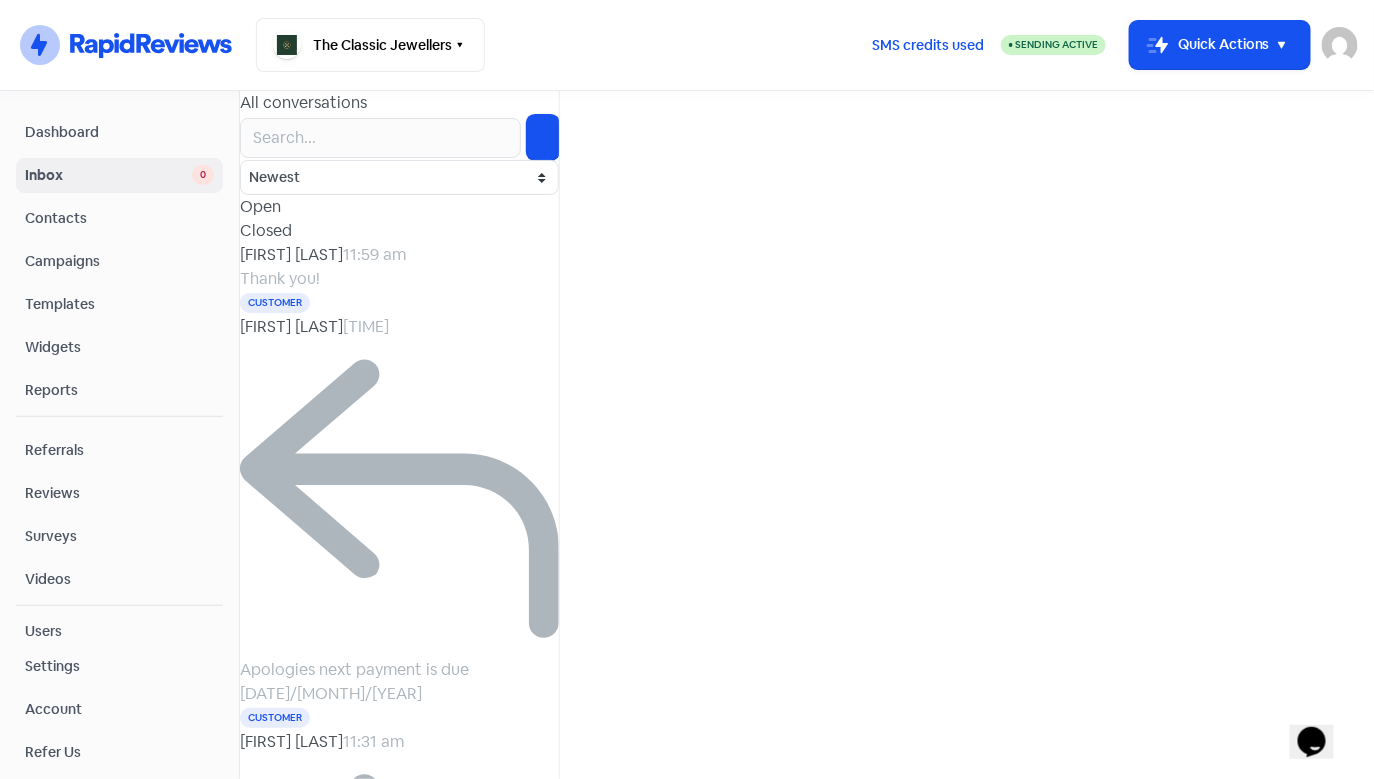 click on "Apologies next payment is due [DATE]/[MONTH]/[YEAR]" at bounding box center [280, 278] 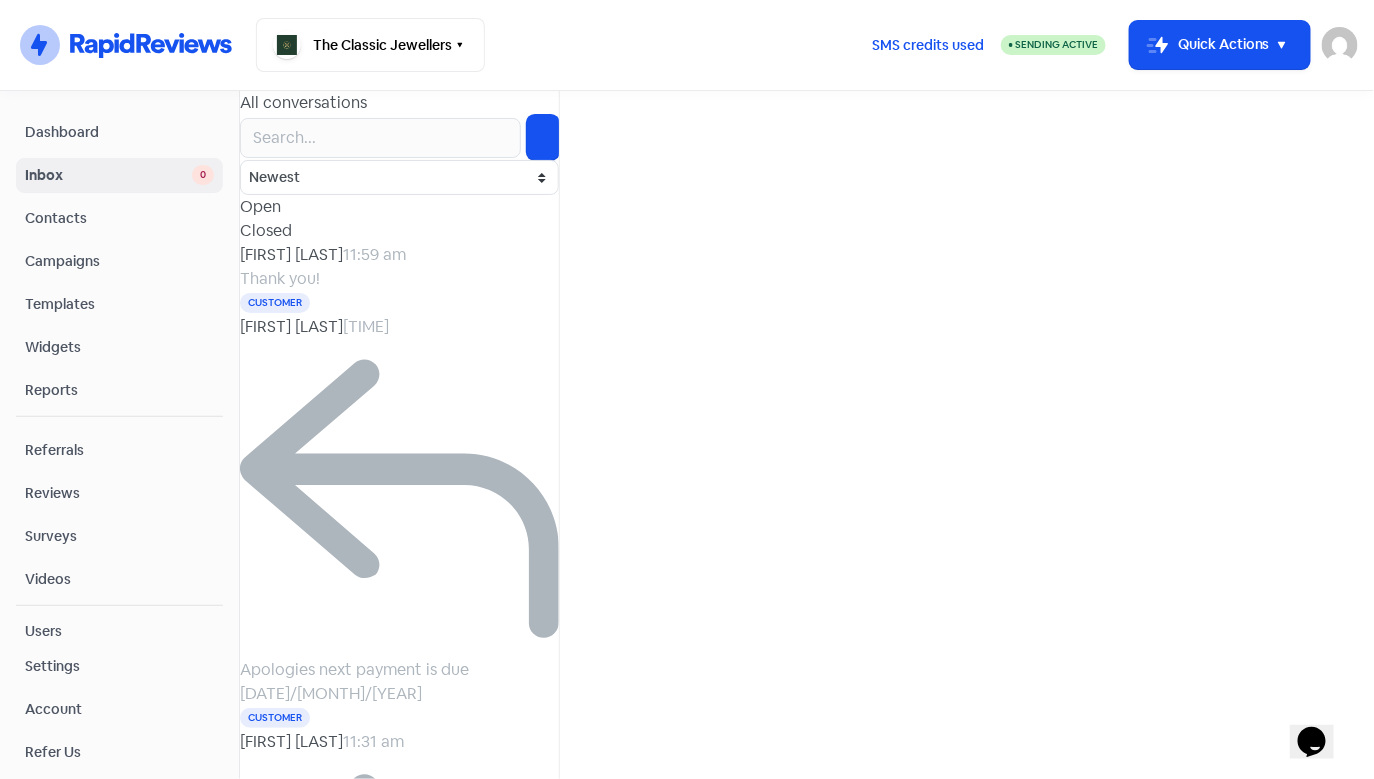 drag, startPoint x: 1072, startPoint y: 426, endPoint x: 912, endPoint y: 340, distance: 181.64801 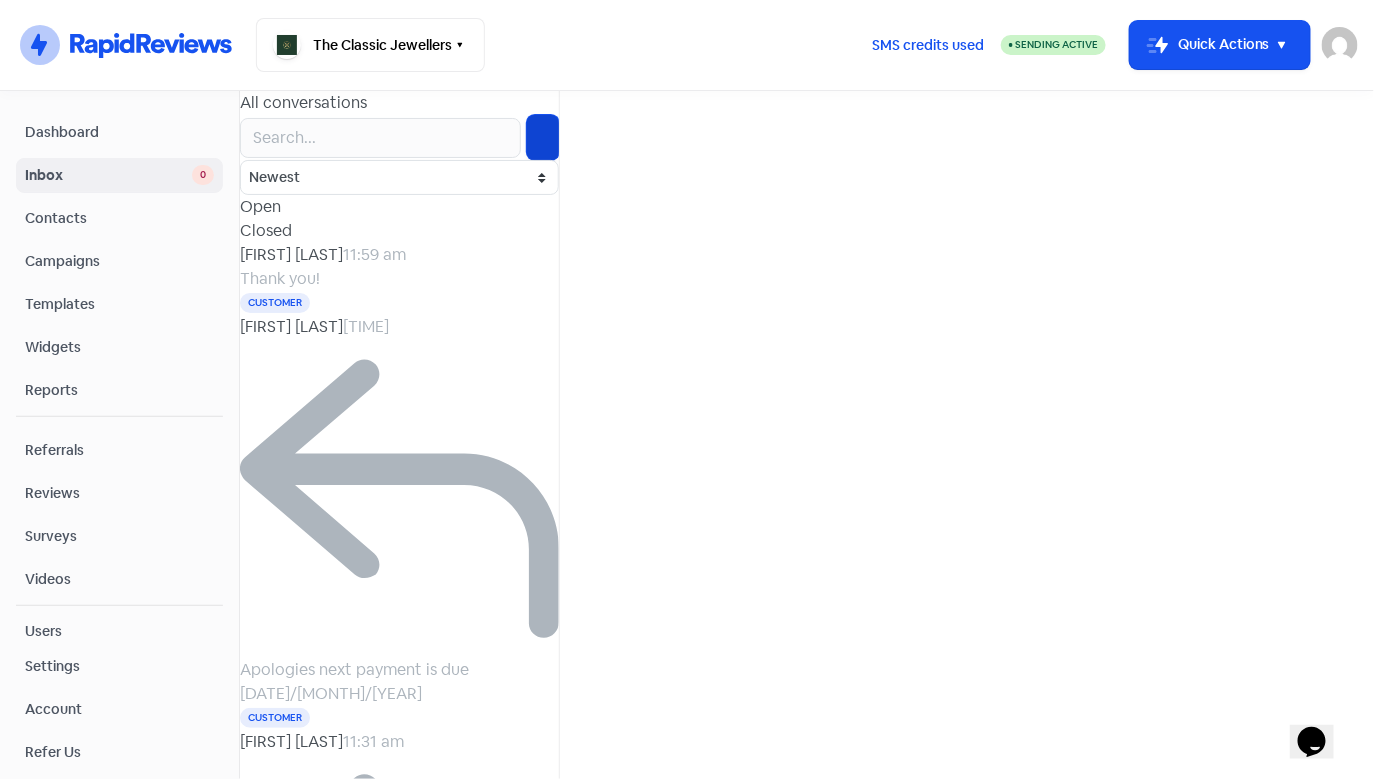 click at bounding box center [543, 138] 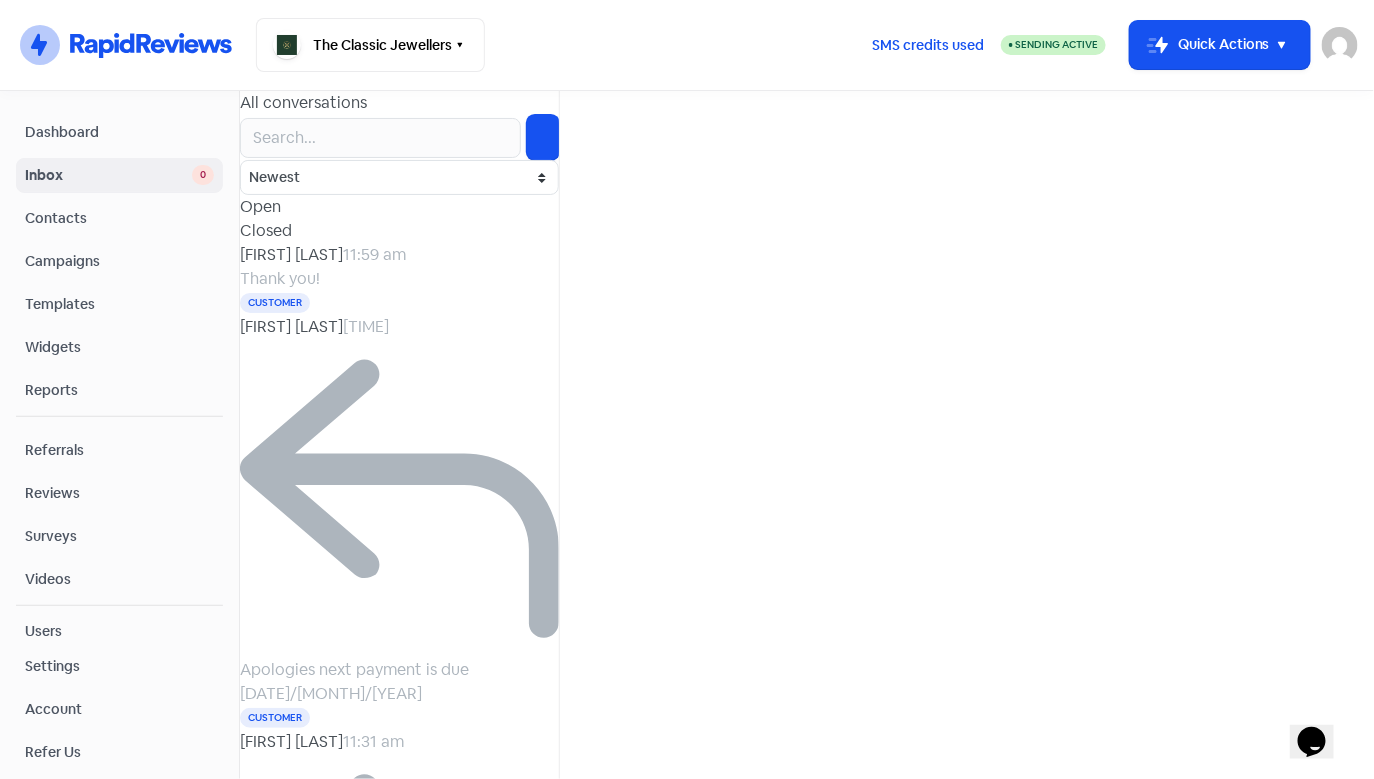 click at bounding box center (400, 75397) 